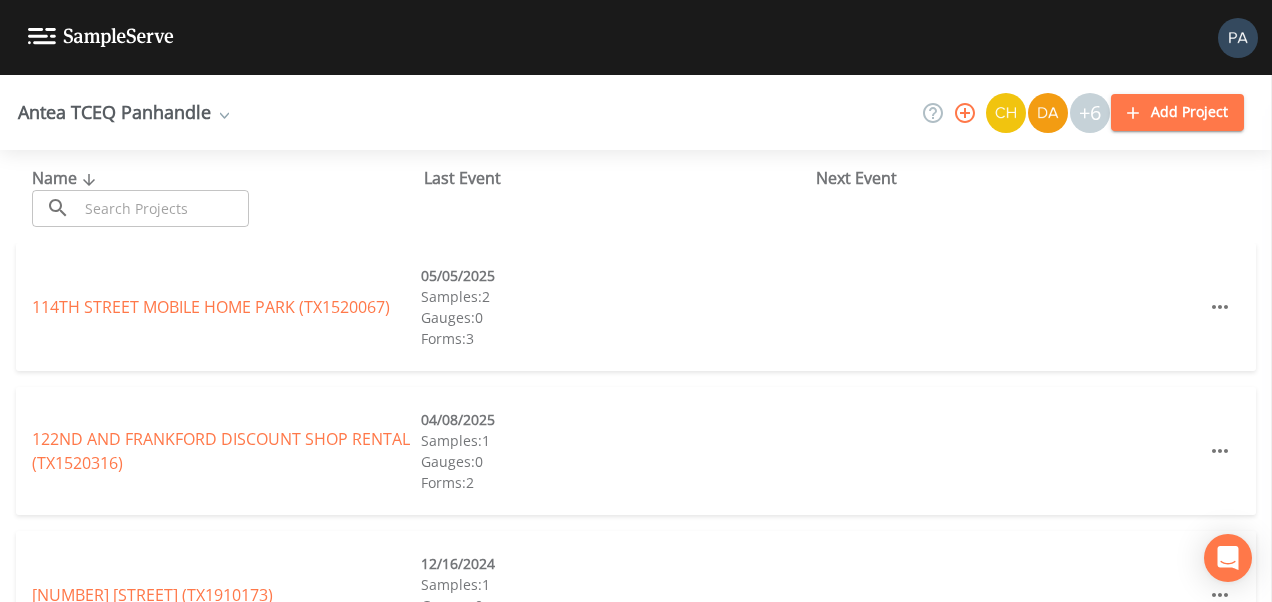 scroll, scrollTop: 0, scrollLeft: 0, axis: both 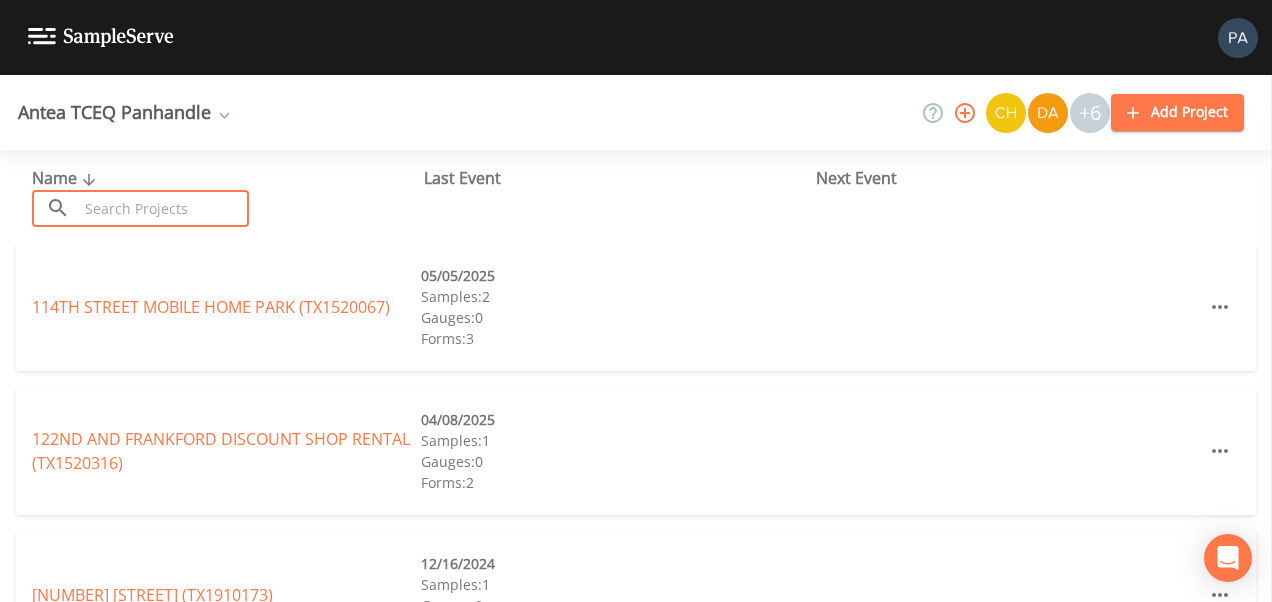 click at bounding box center (163, 208) 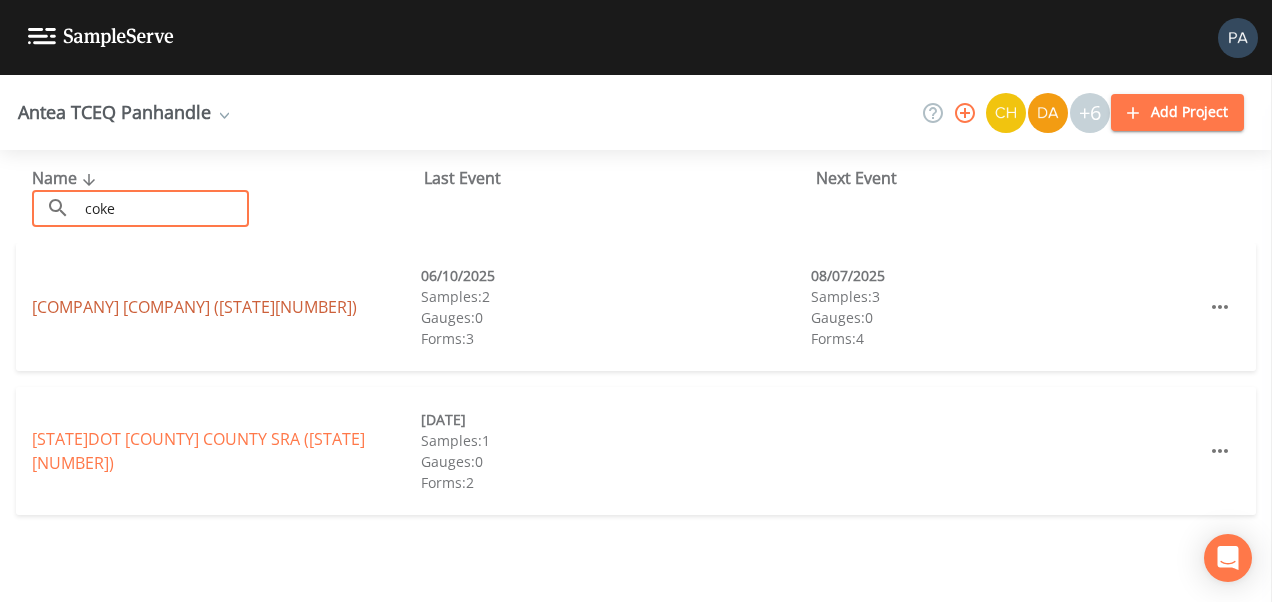 type on "coke" 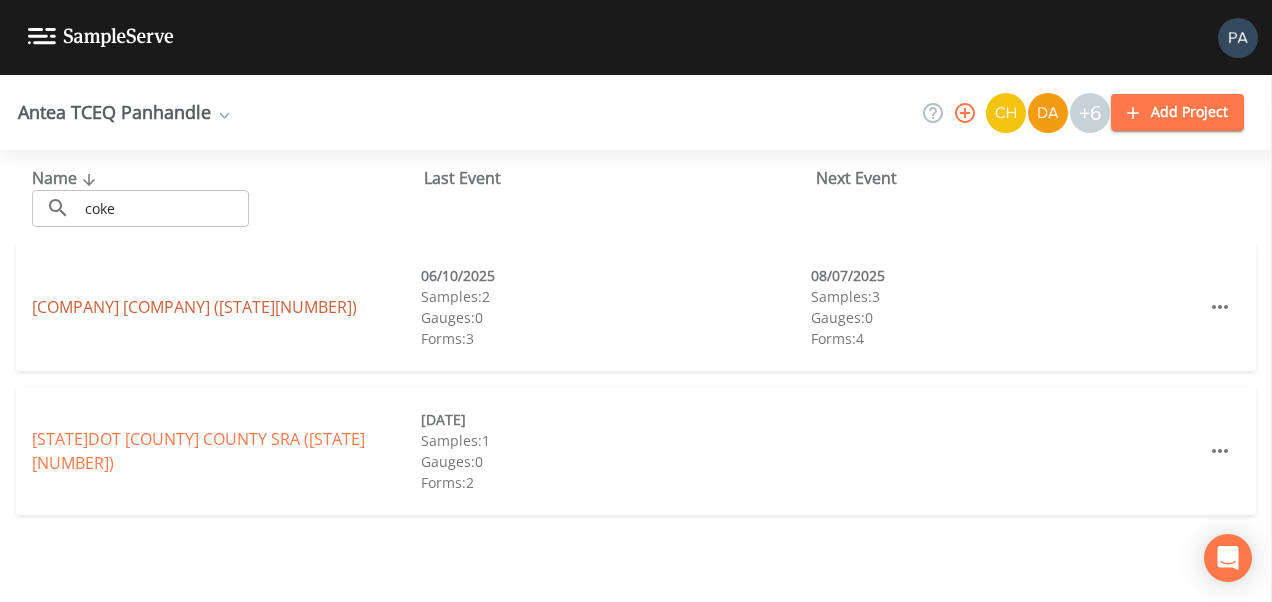 click on "[COMPANY] [COMPANY] ([STATE][NUMBER])" at bounding box center (194, 307) 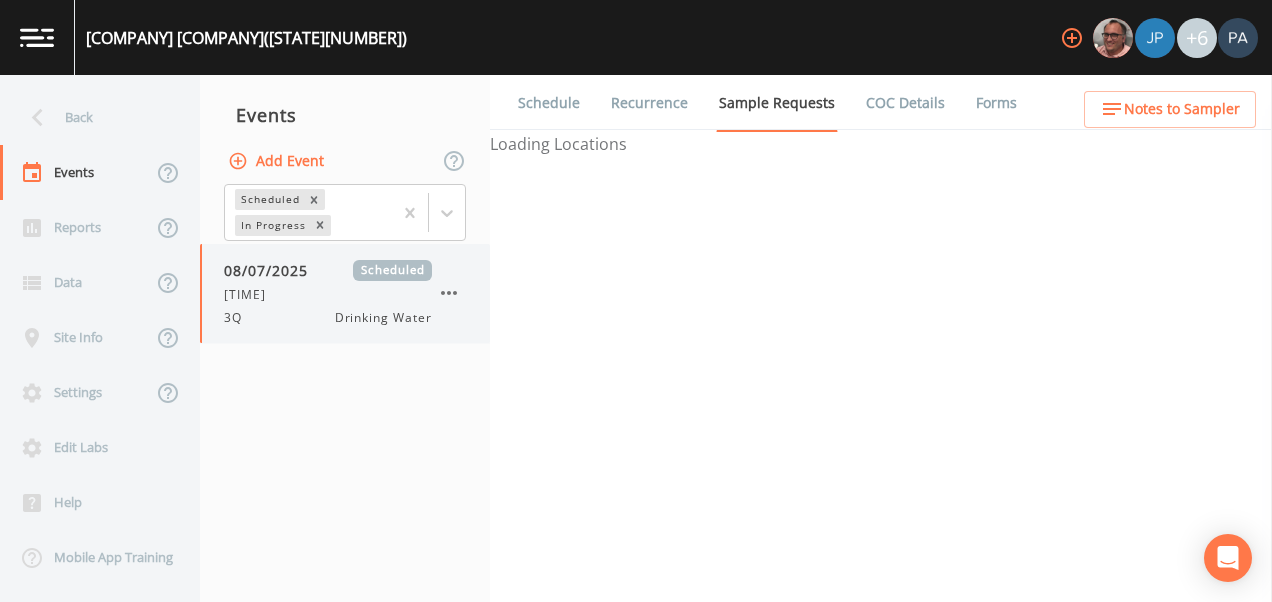click 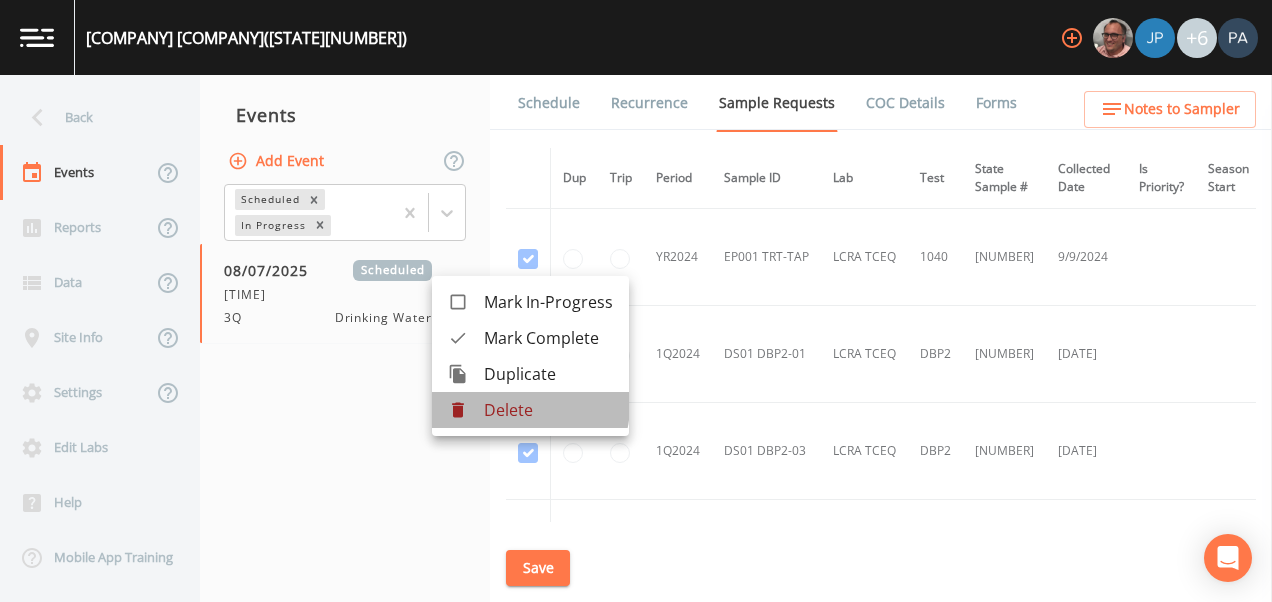 click on "Delete" at bounding box center (548, 410) 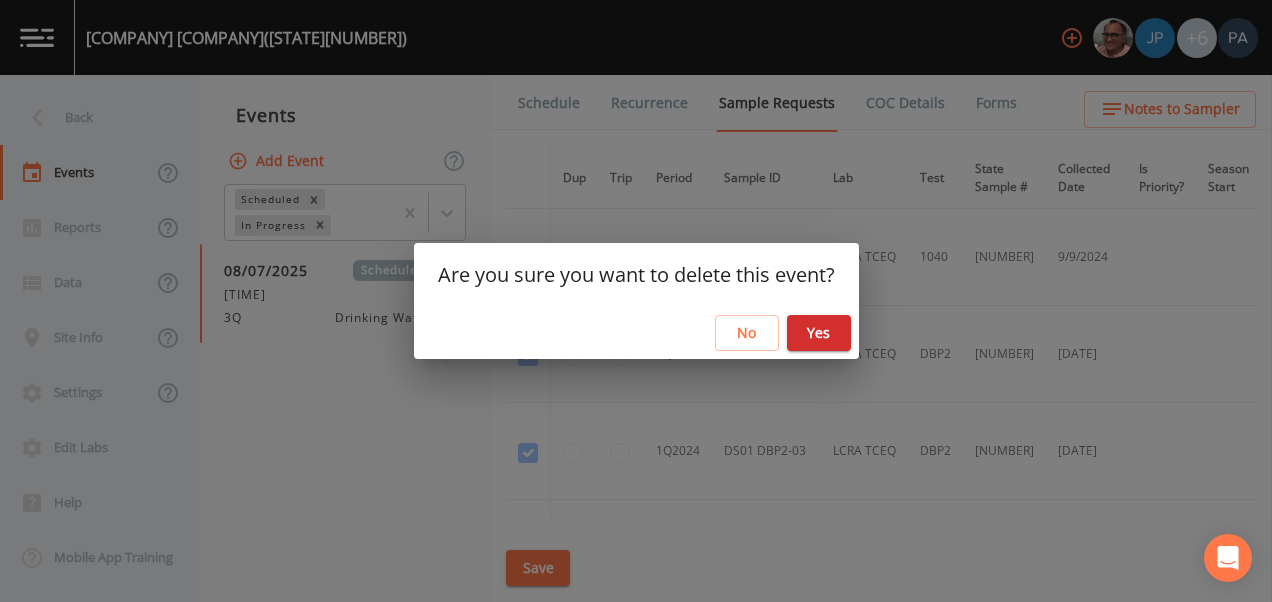 click on "Yes" at bounding box center (819, 333) 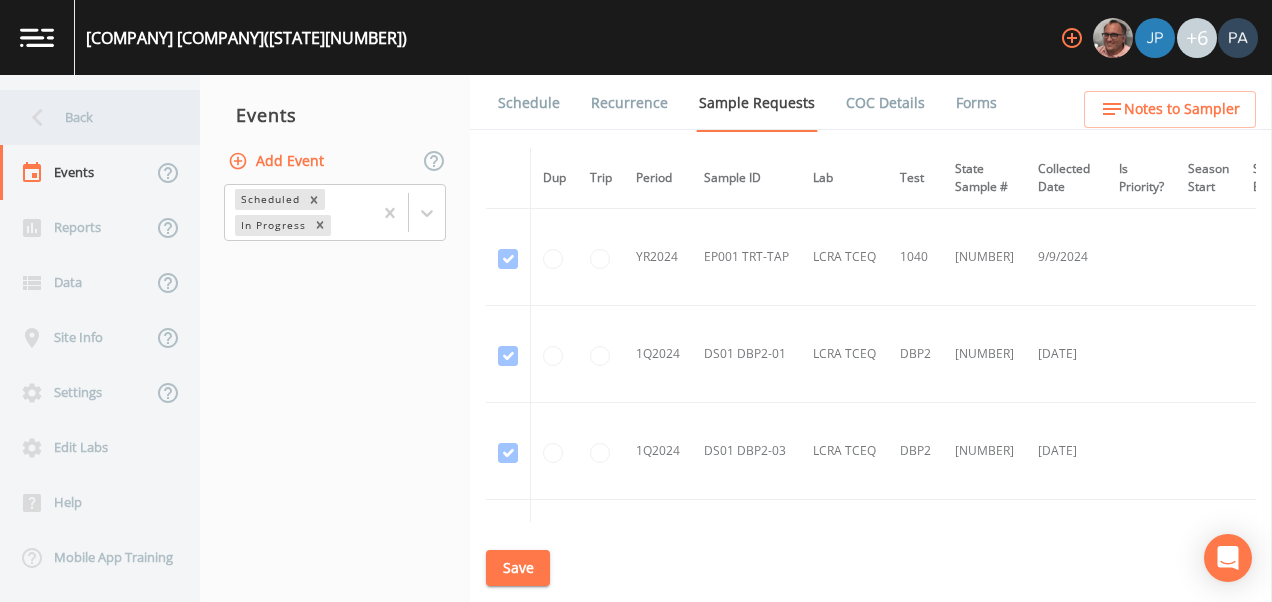 click on "Back" at bounding box center (90, 117) 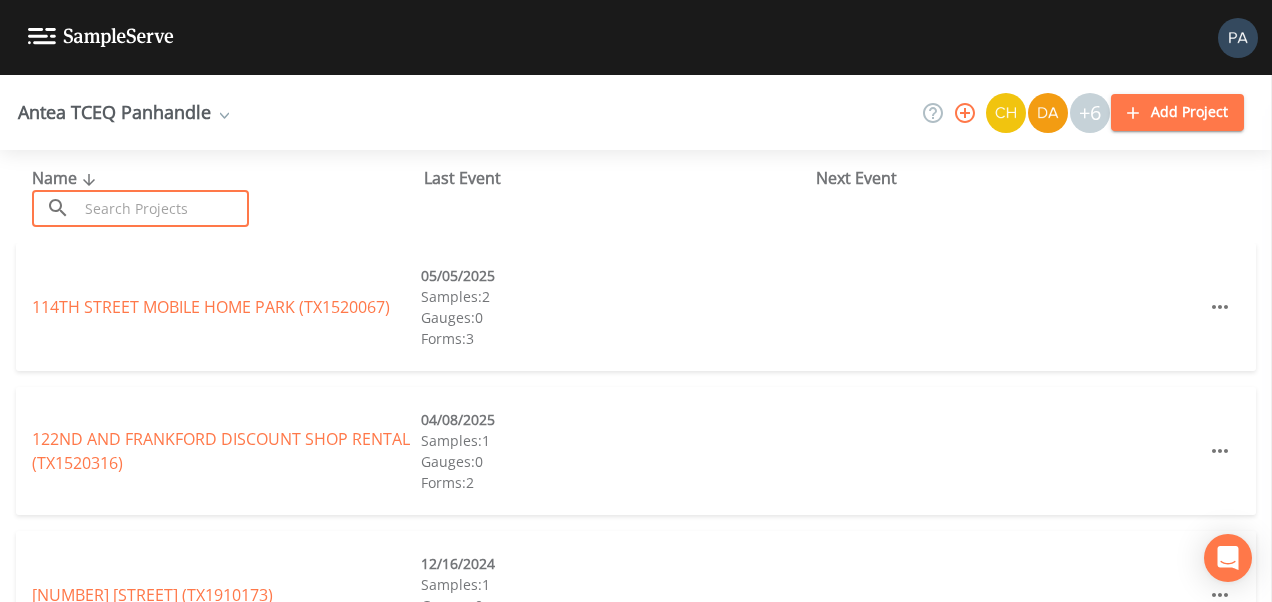 click at bounding box center (163, 208) 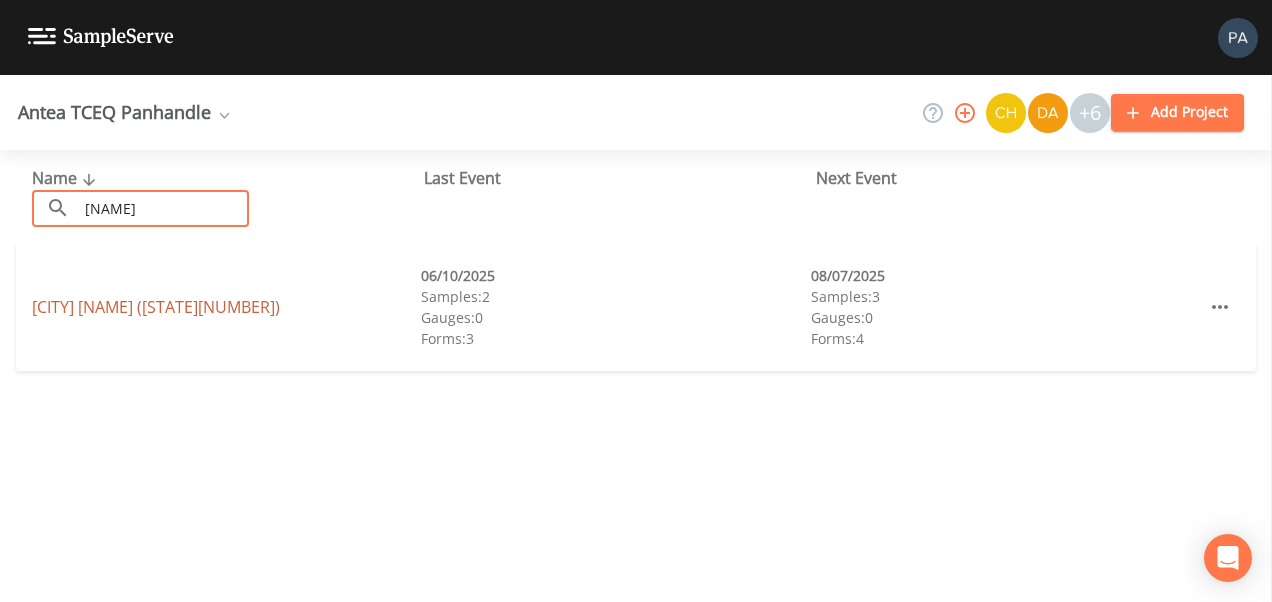 type on "[NAME]" 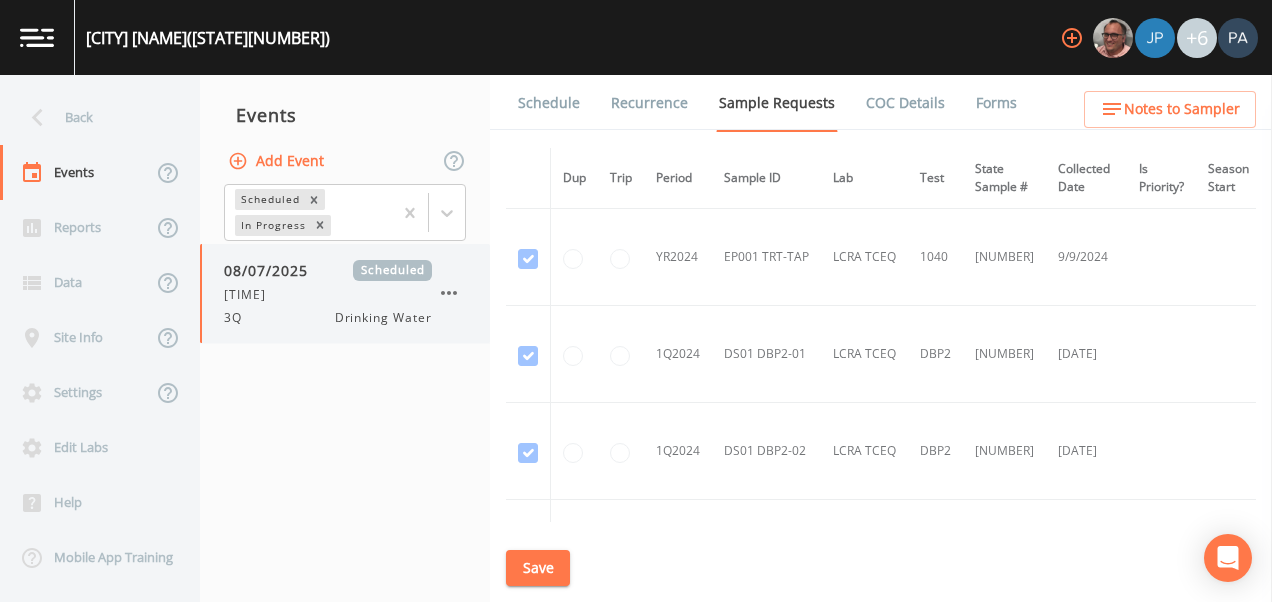 click 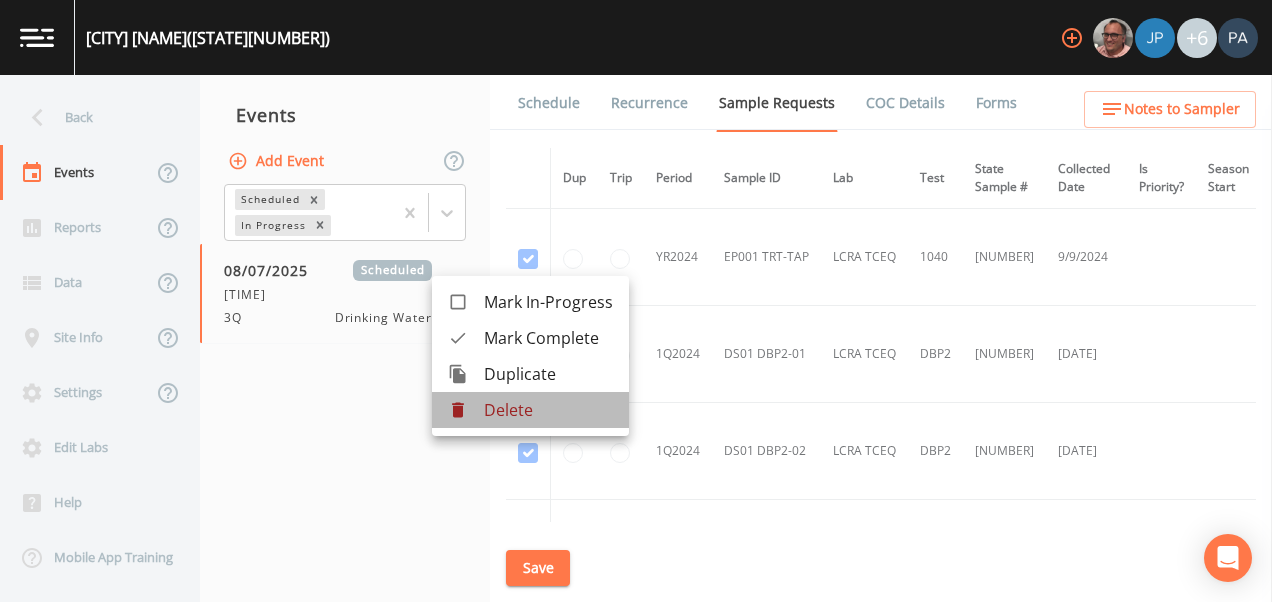 click on "Delete" at bounding box center (548, 410) 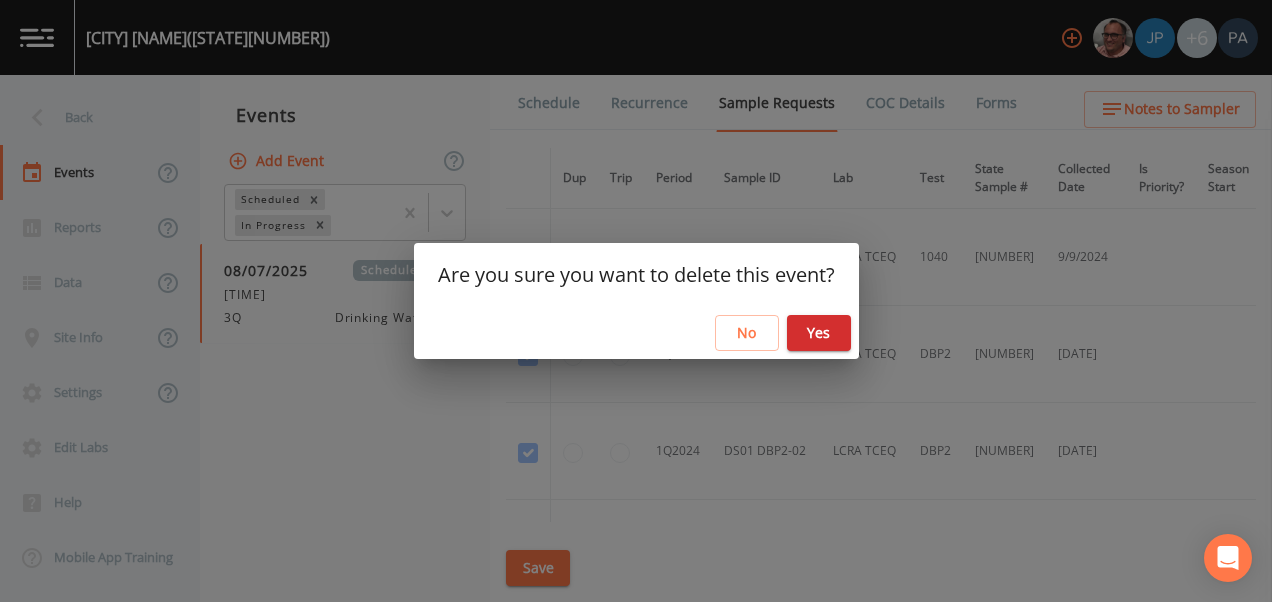 click on "Yes" at bounding box center (819, 333) 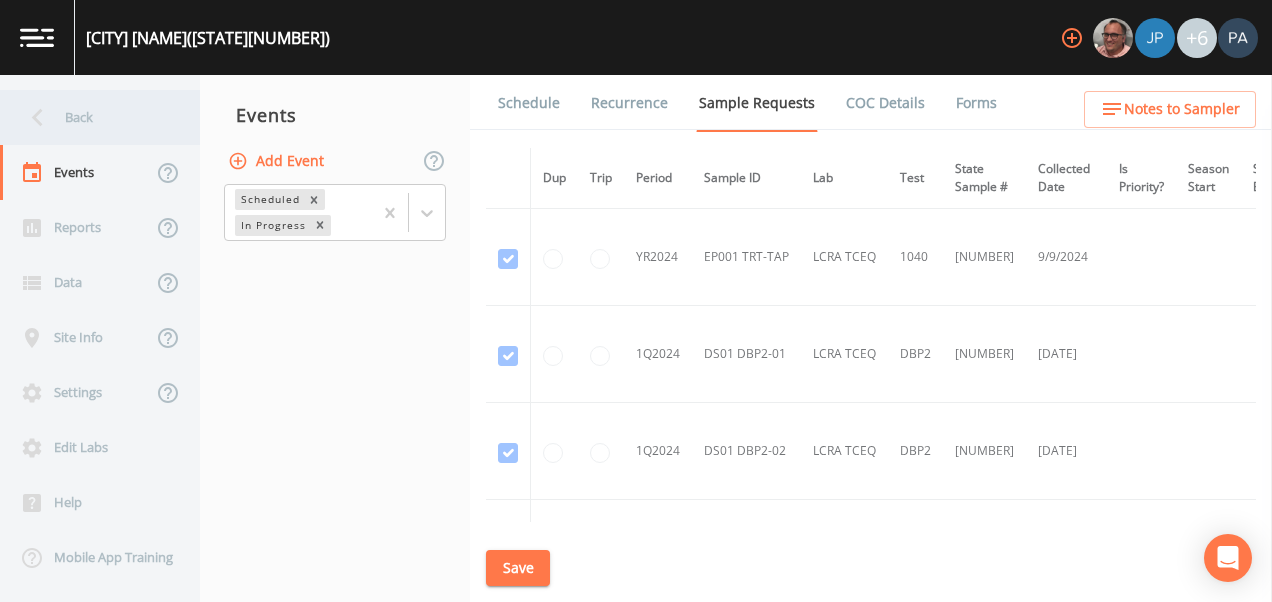 click on "Back" at bounding box center [90, 117] 